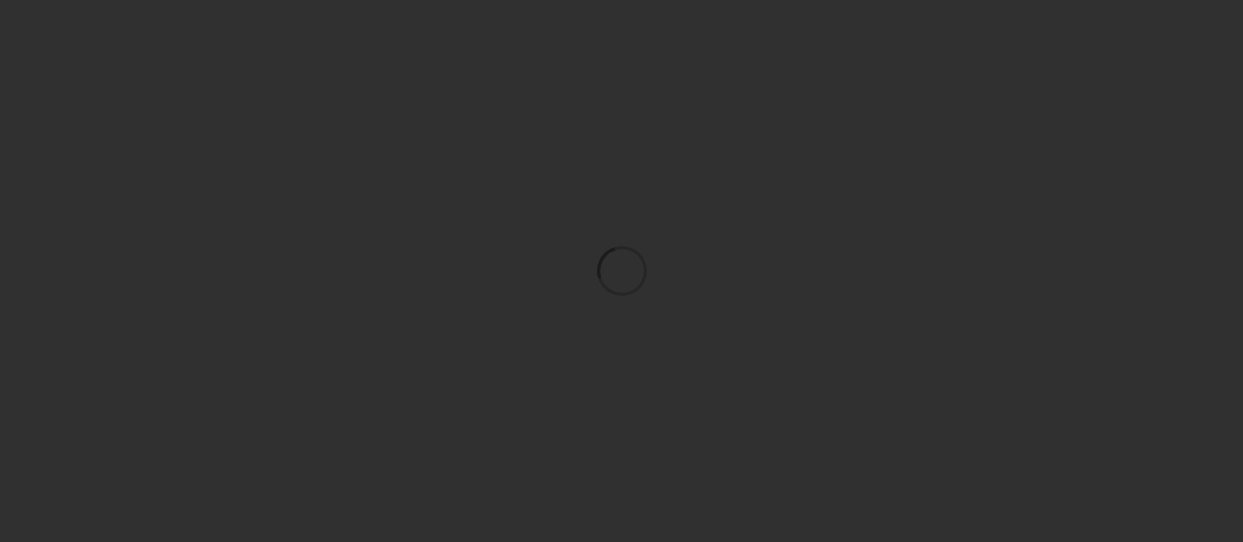 scroll, scrollTop: 0, scrollLeft: 0, axis: both 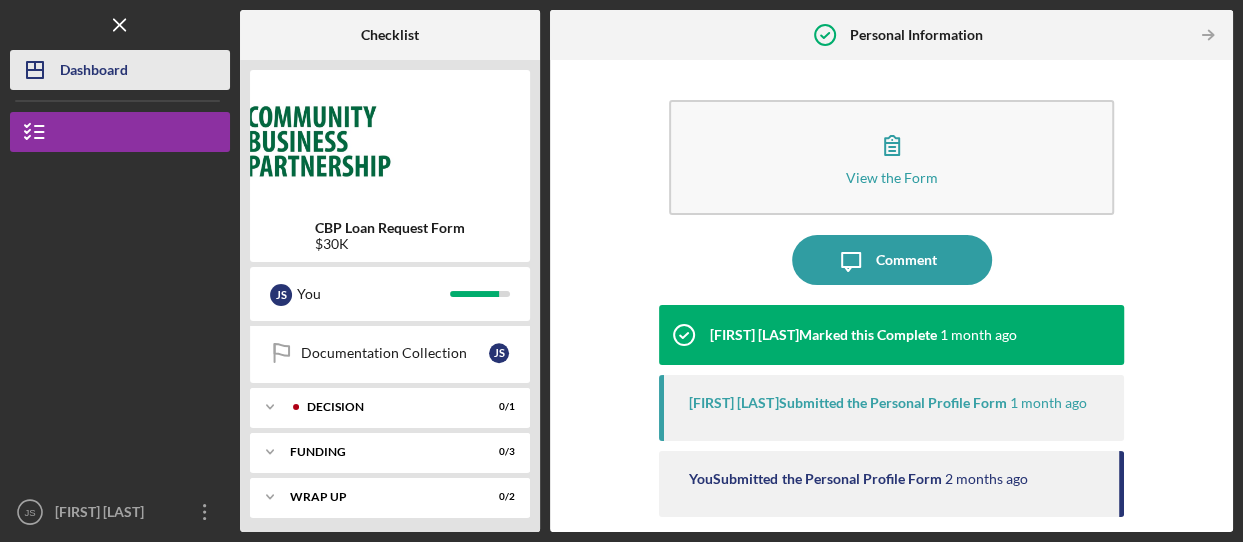 click on "Dashboard" at bounding box center [94, 72] 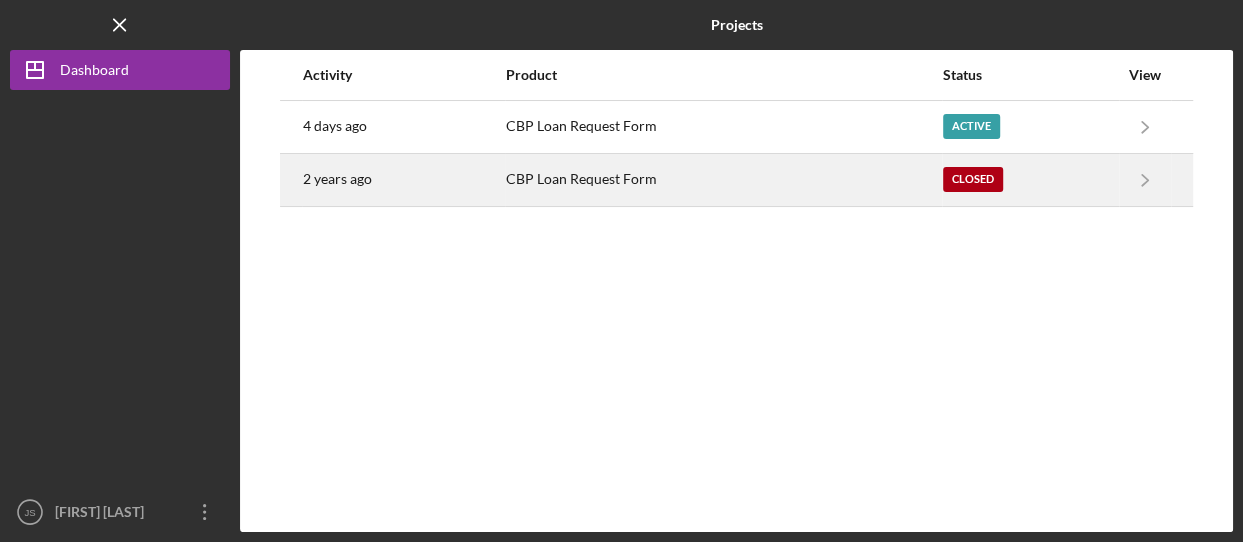 click on "CBP Loan Request Form" at bounding box center (723, 180) 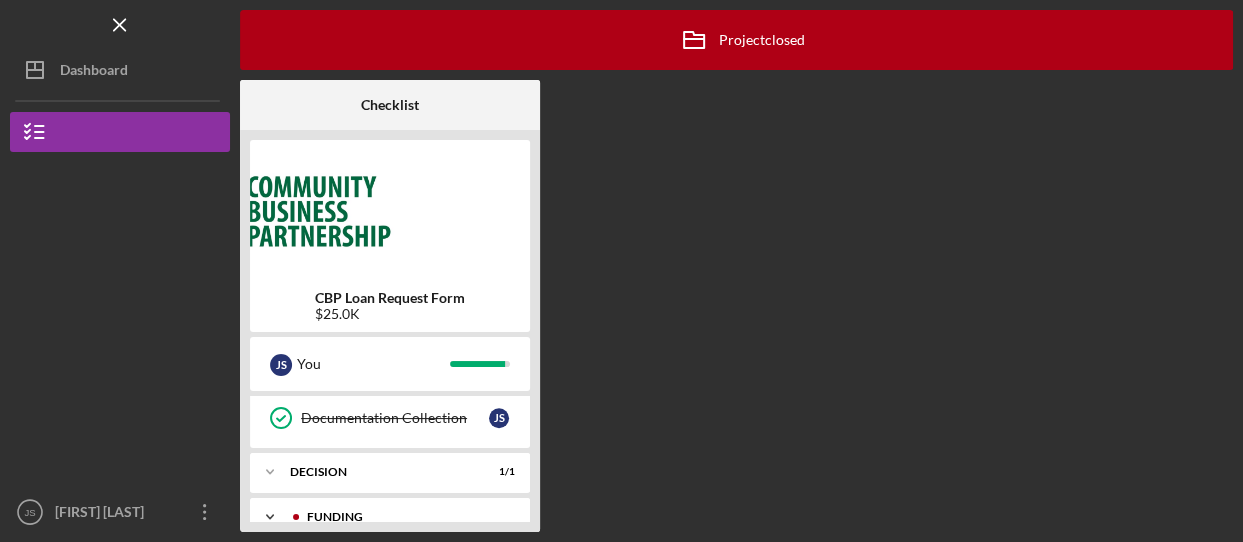 scroll, scrollTop: 1050, scrollLeft: 0, axis: vertical 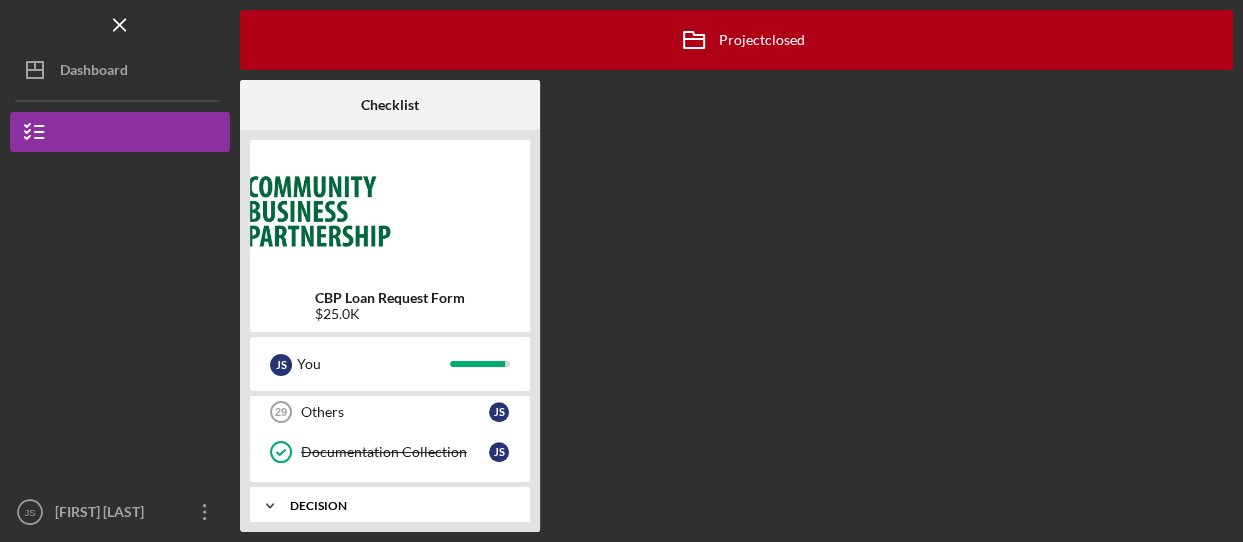 click on "Decision" at bounding box center (397, 506) 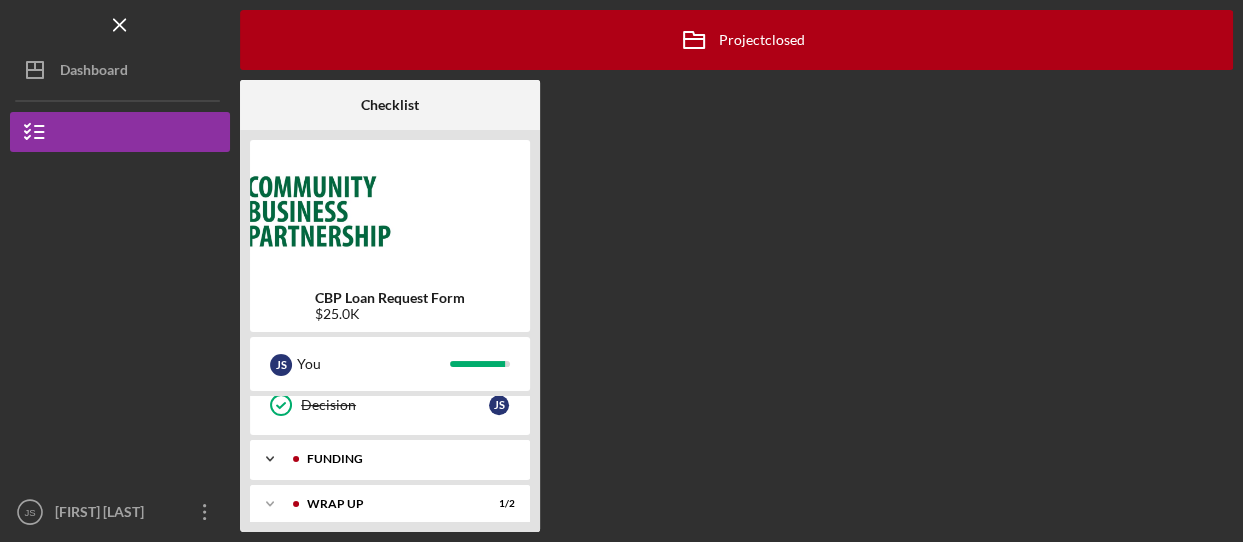scroll, scrollTop: 1200, scrollLeft: 0, axis: vertical 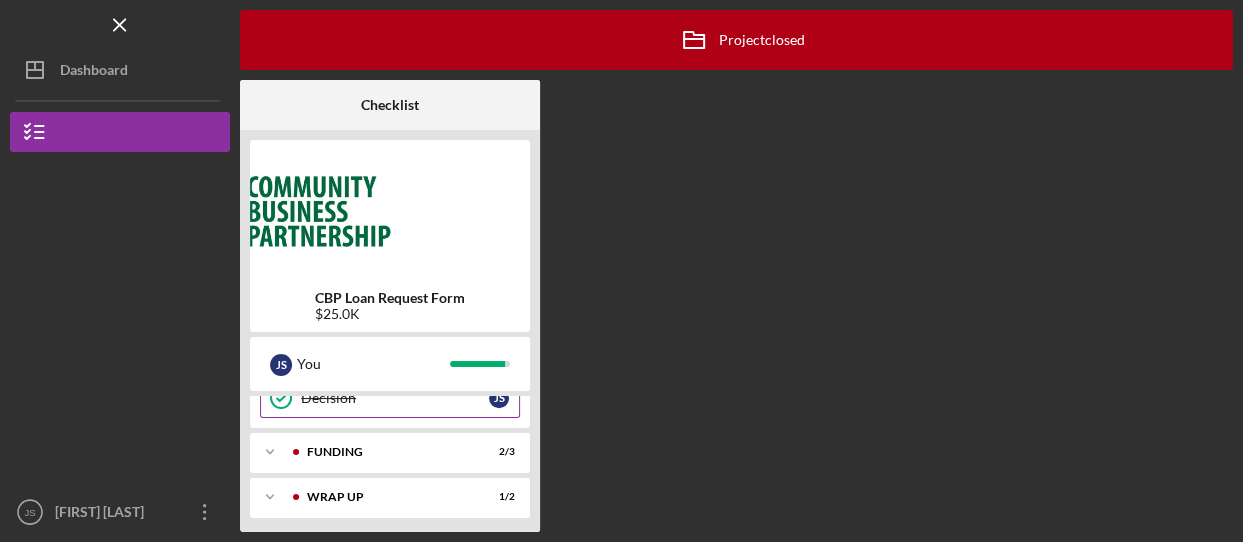 click on "Decision" at bounding box center (395, 398) 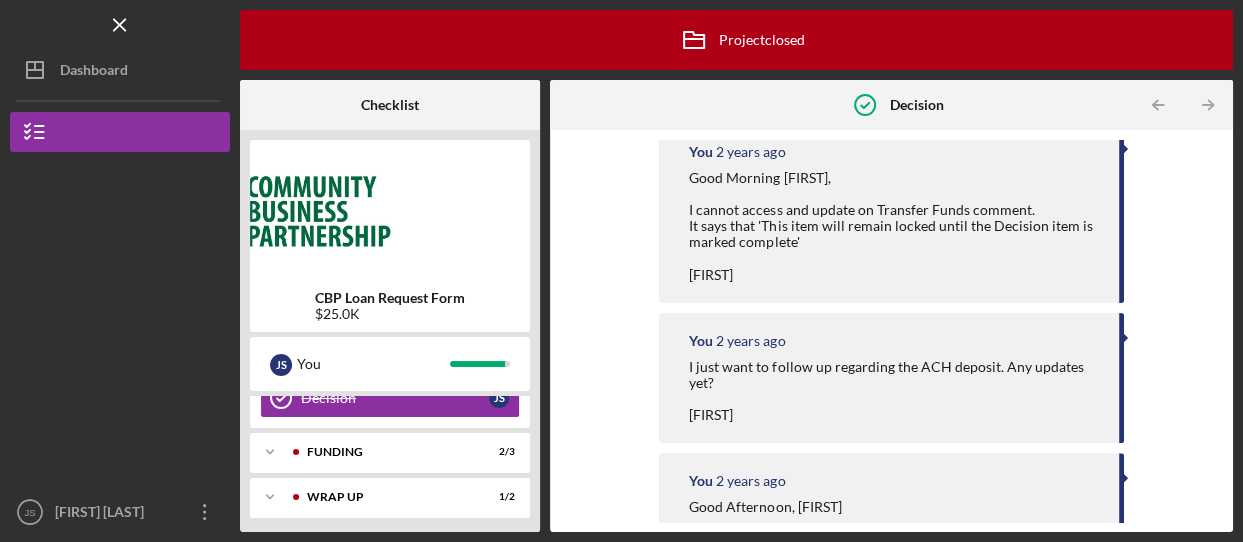 scroll, scrollTop: 0, scrollLeft: 0, axis: both 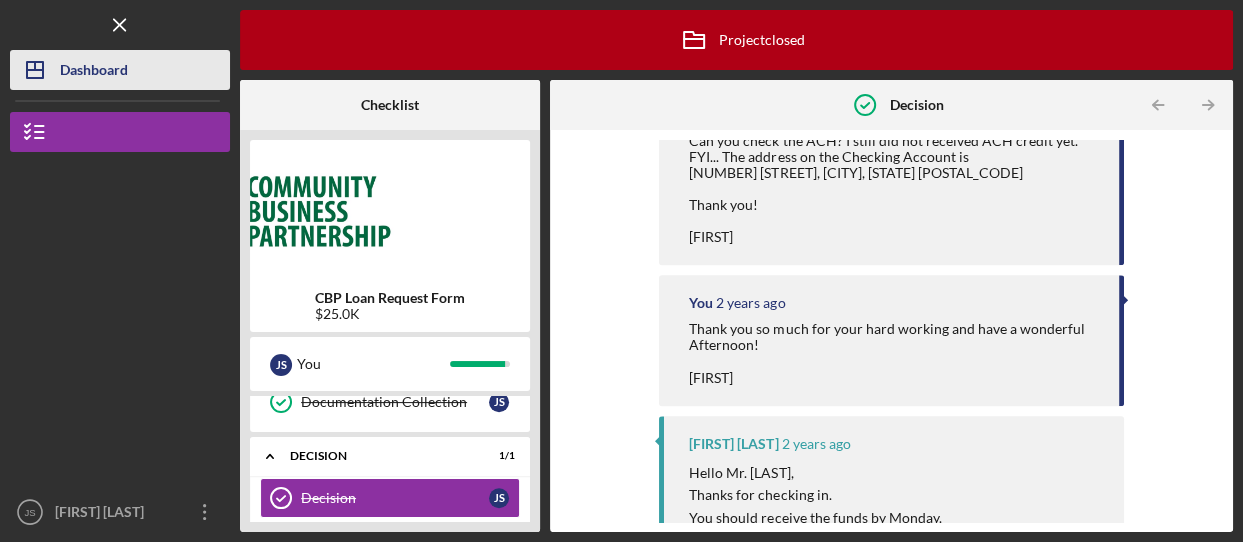 click on "Dashboard" at bounding box center [94, 72] 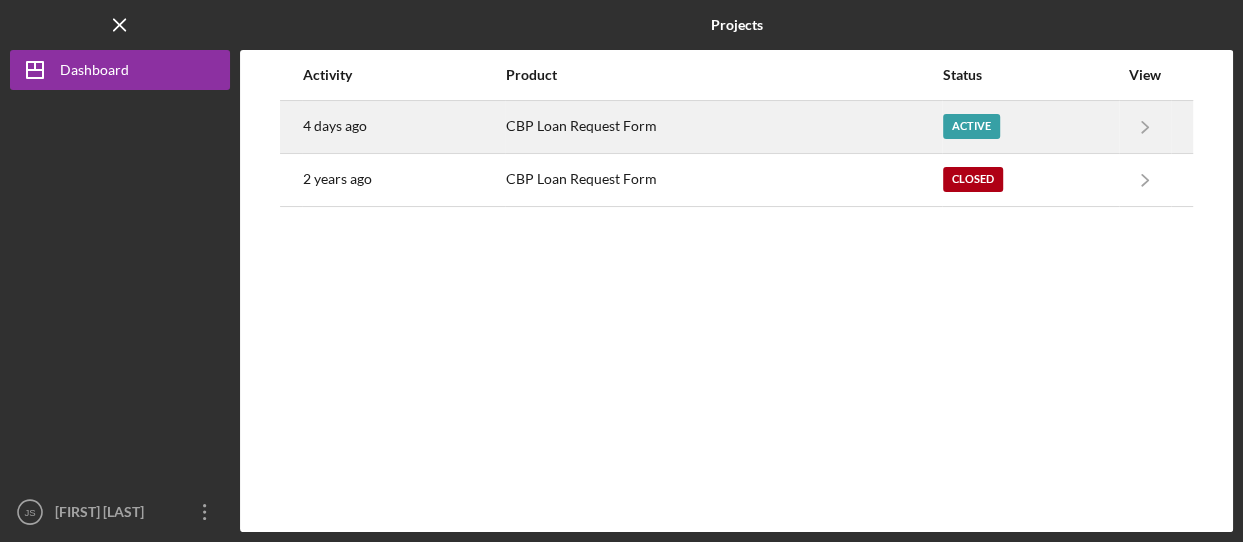 click on "CBP Loan Request Form" at bounding box center (723, 127) 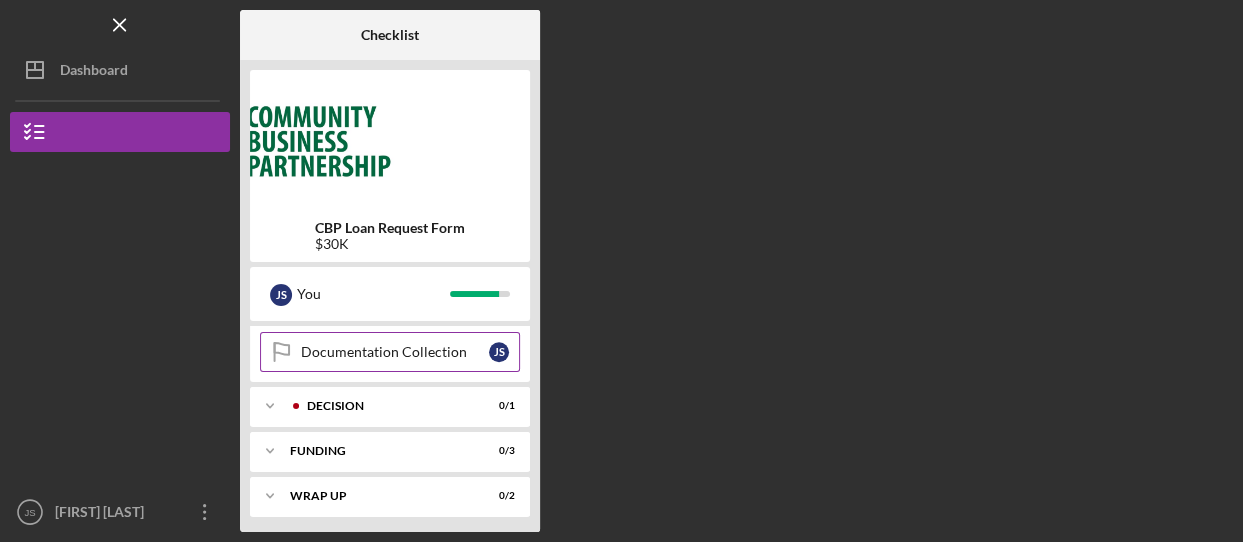 scroll, scrollTop: 1080, scrollLeft: 0, axis: vertical 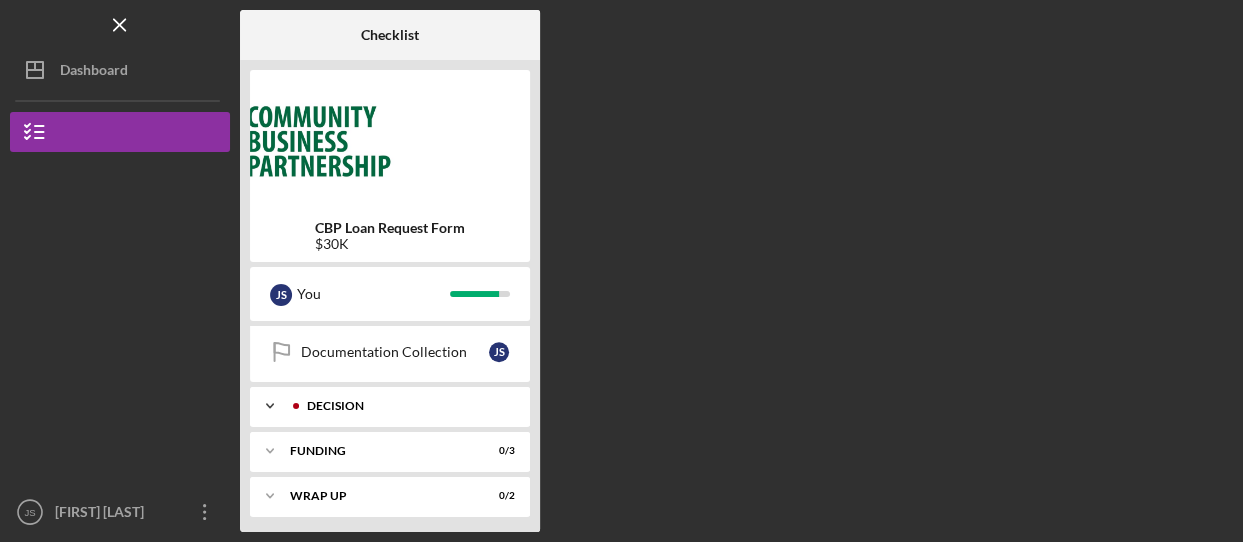 click on "Decision" at bounding box center (406, 406) 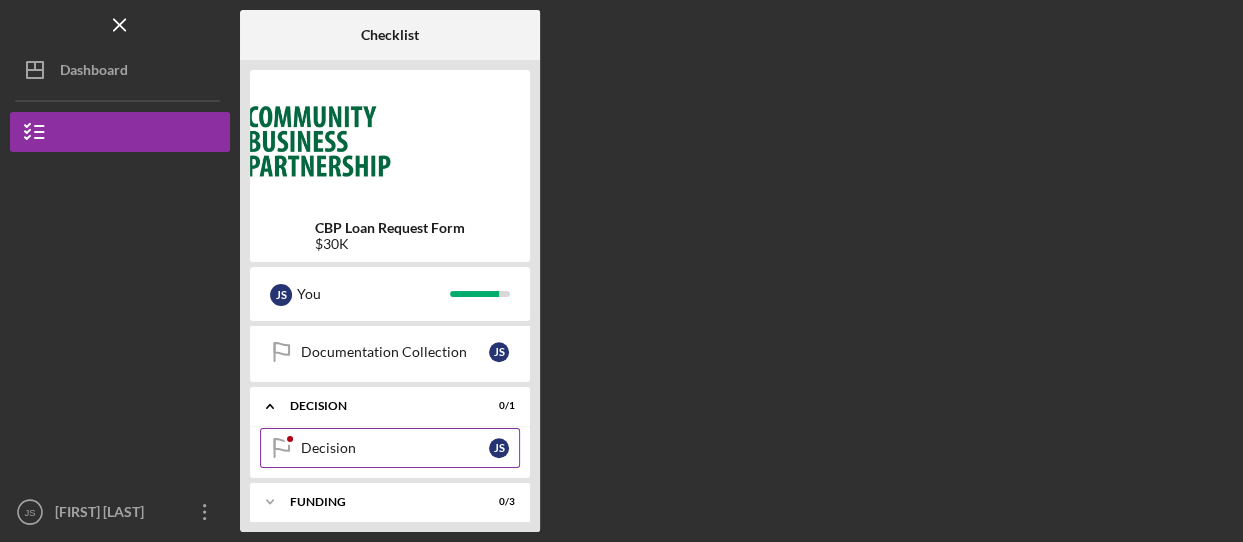 click on "Decision" at bounding box center [395, 448] 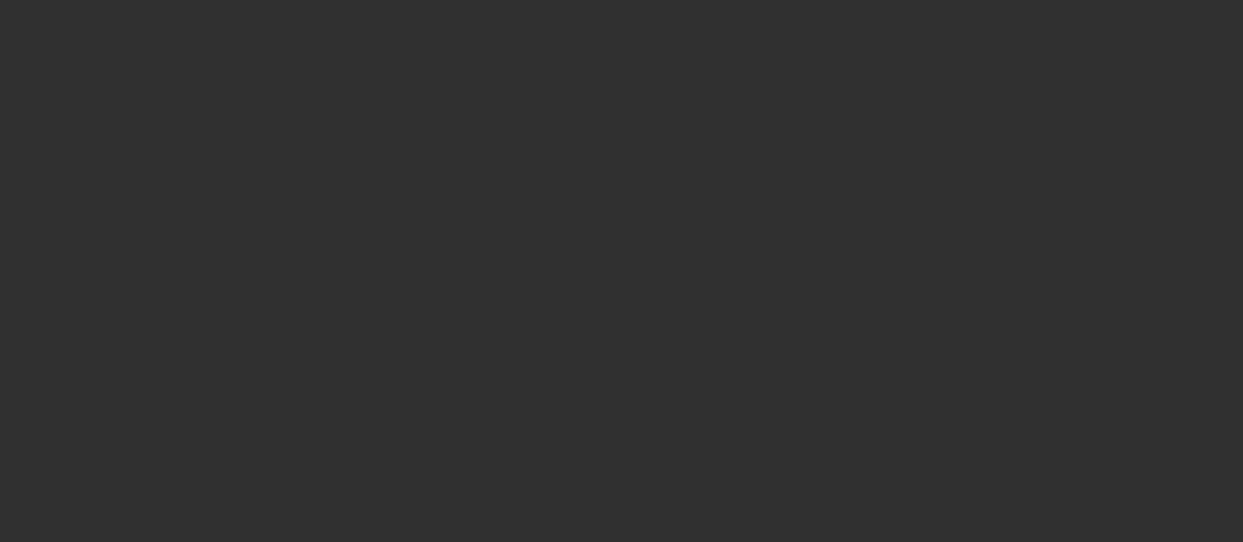 scroll, scrollTop: 0, scrollLeft: 0, axis: both 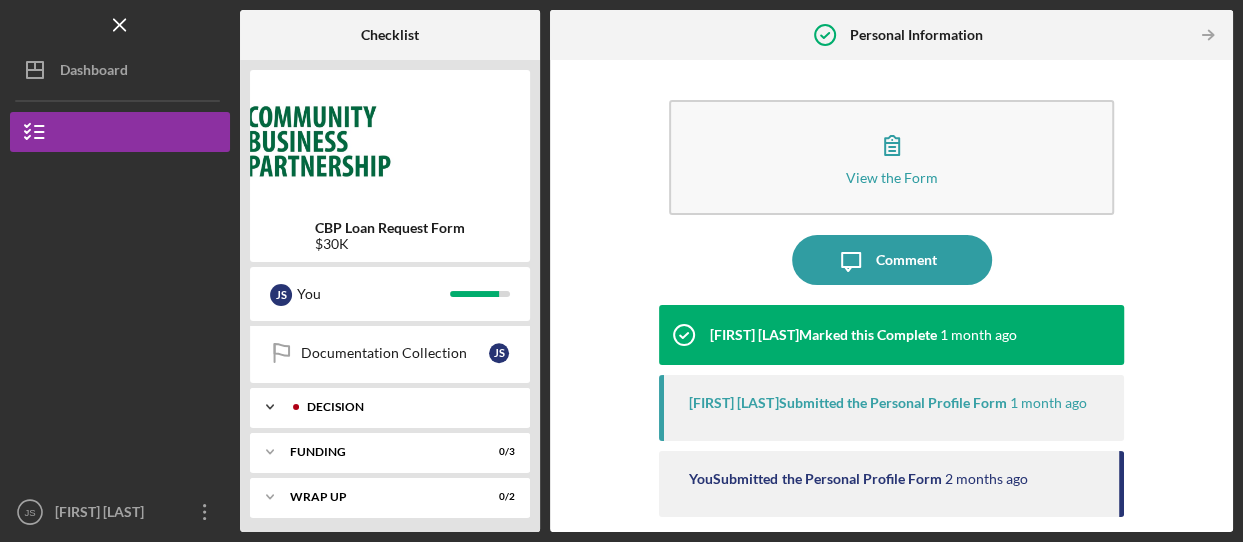 click on "Decision" at bounding box center (406, 407) 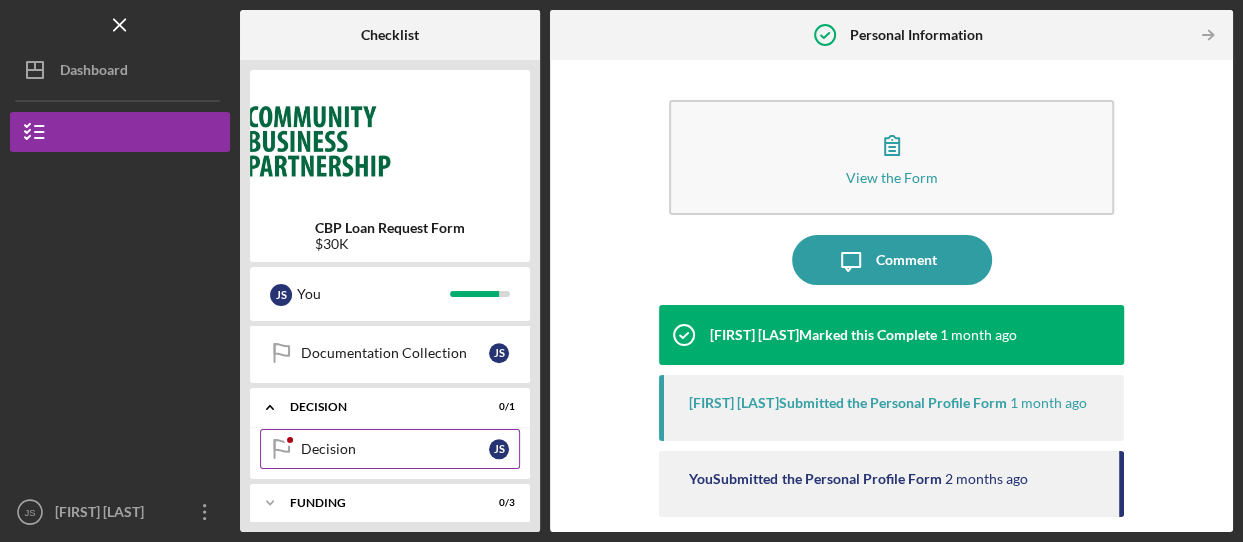 click on "Decision" at bounding box center [395, 449] 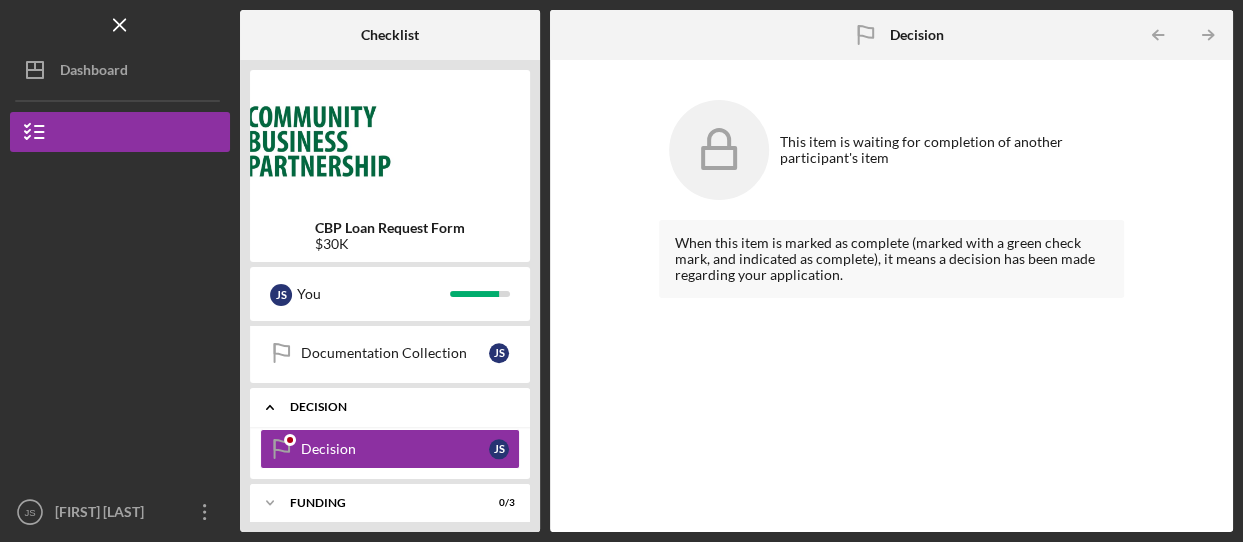 click on "Decision" at bounding box center (397, 407) 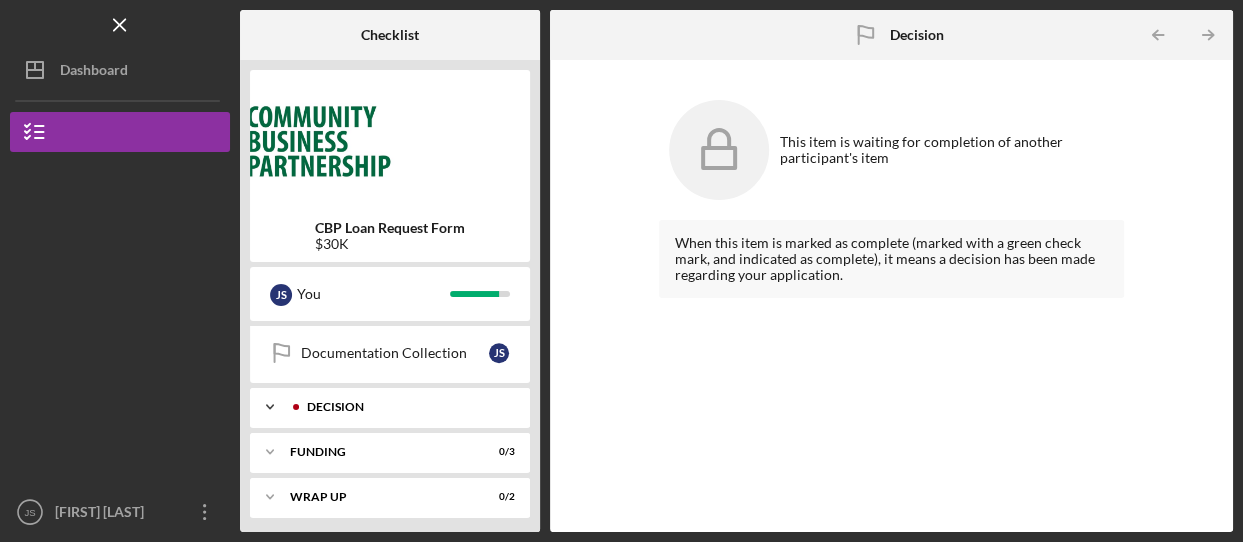 click on "Decision" at bounding box center (406, 407) 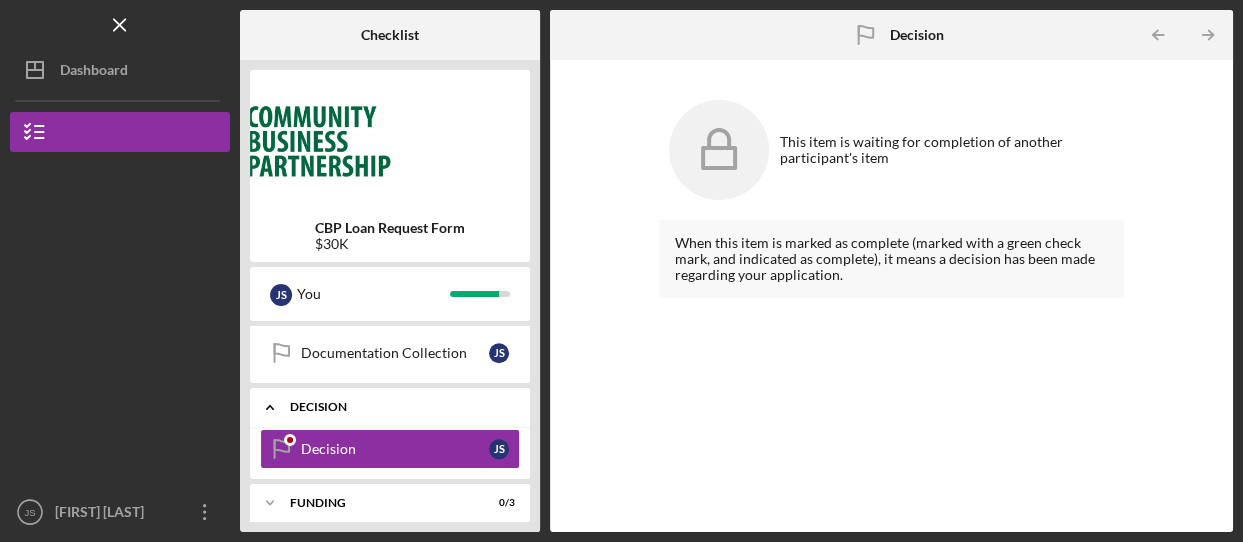 scroll, scrollTop: 1309, scrollLeft: 0, axis: vertical 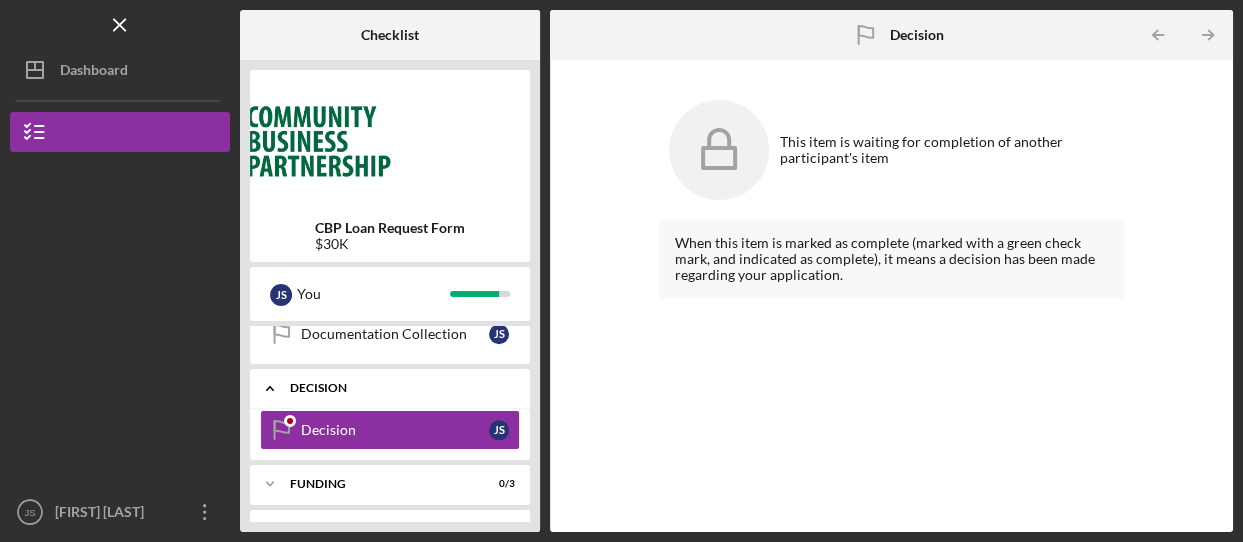click on "Decision" at bounding box center [397, 388] 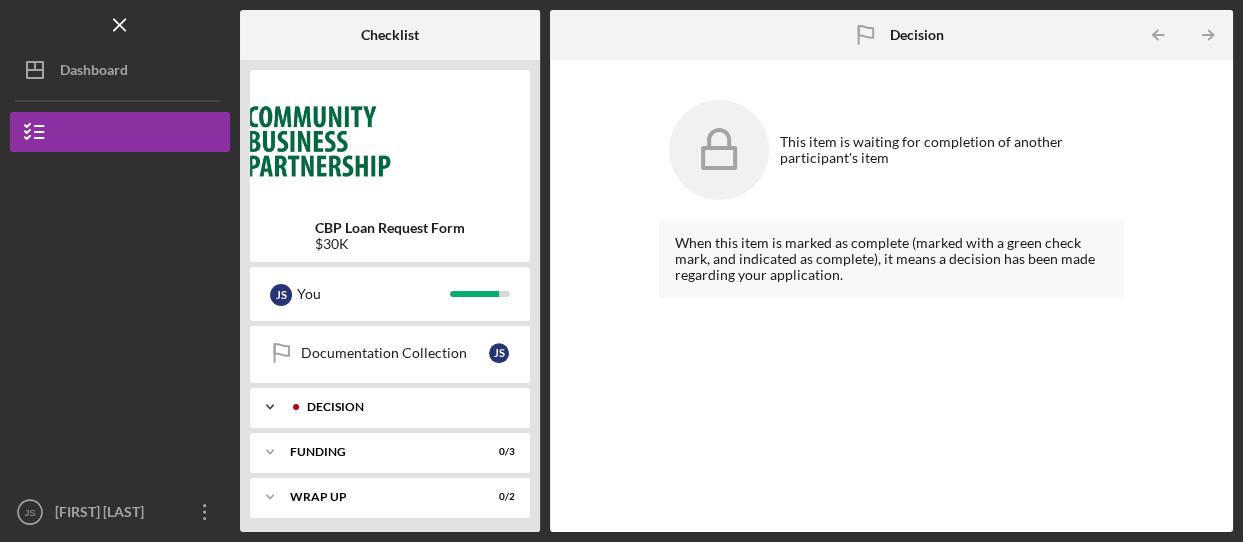 click on "Icon/Expander" 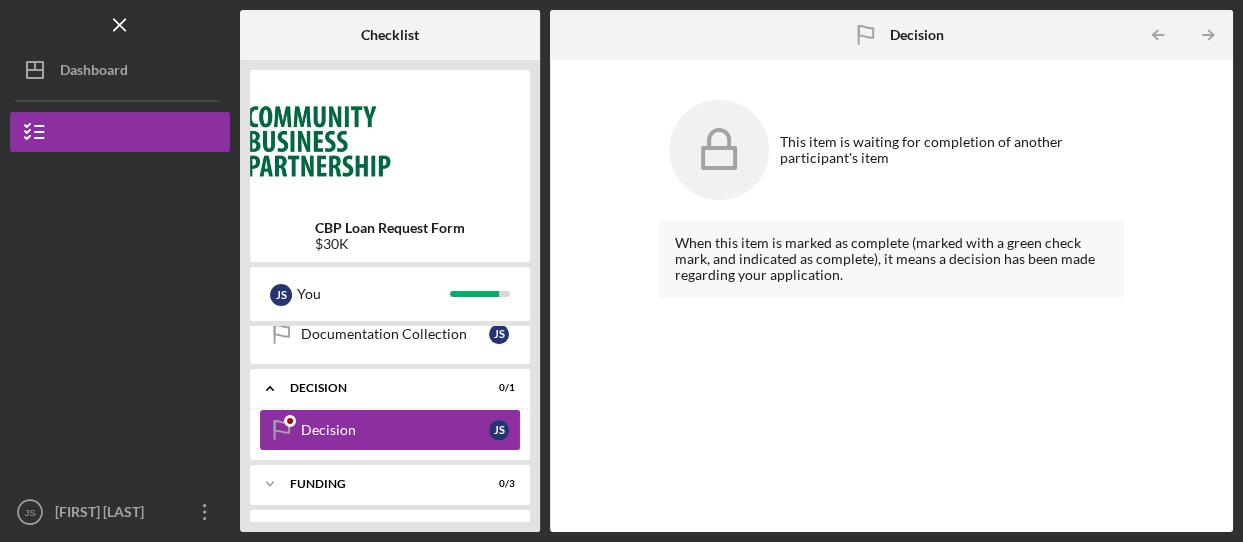 click on "Decision" at bounding box center [395, 430] 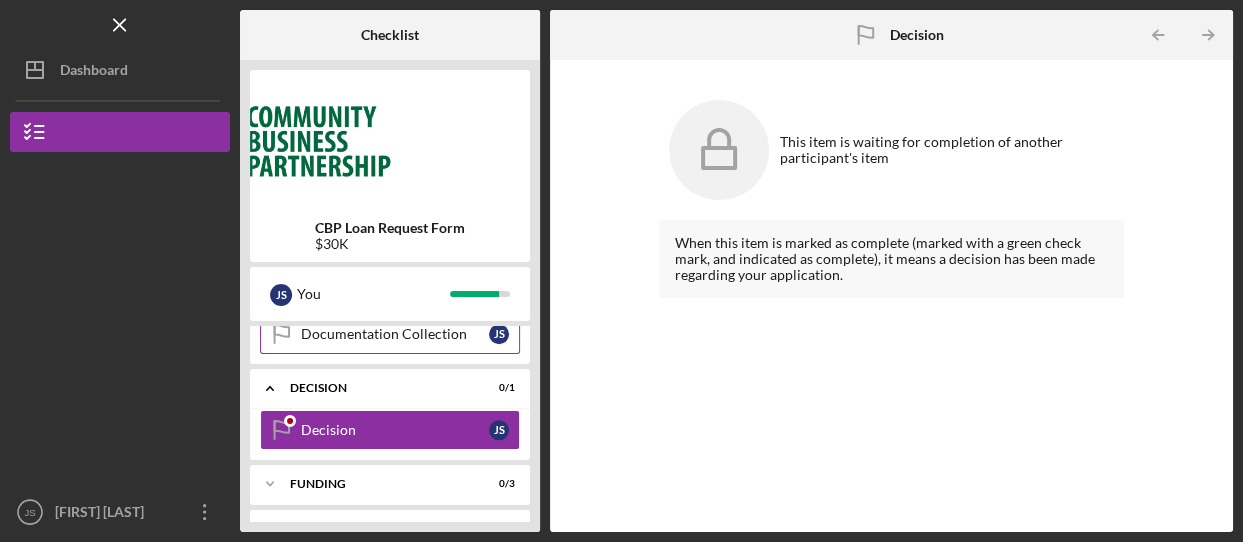 click on "Documentation Collection" at bounding box center (395, 334) 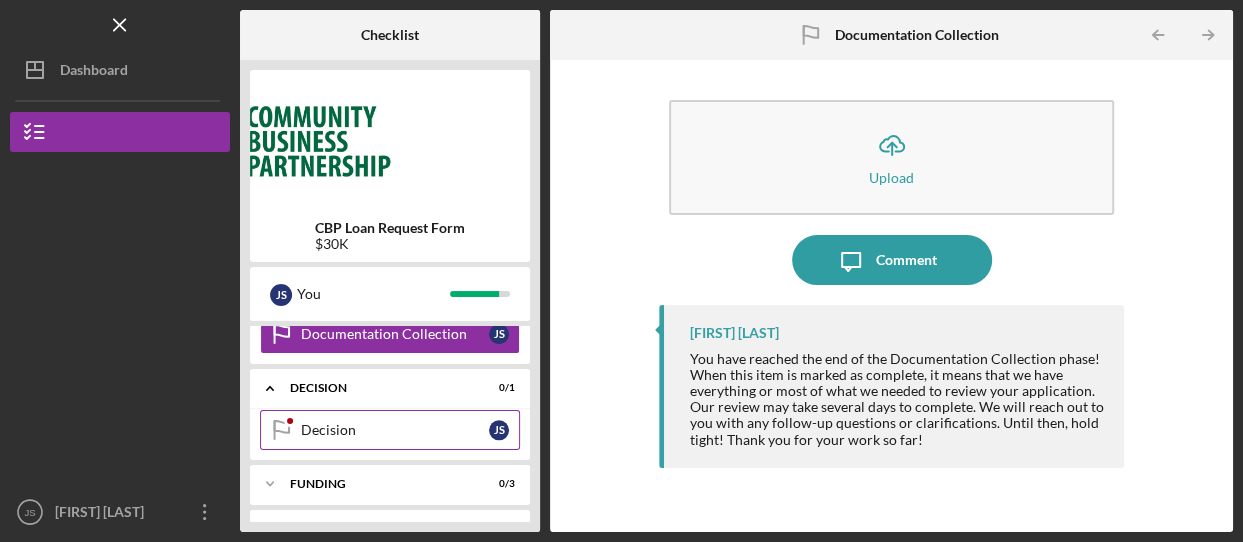 click on "Decision" at bounding box center [395, 430] 